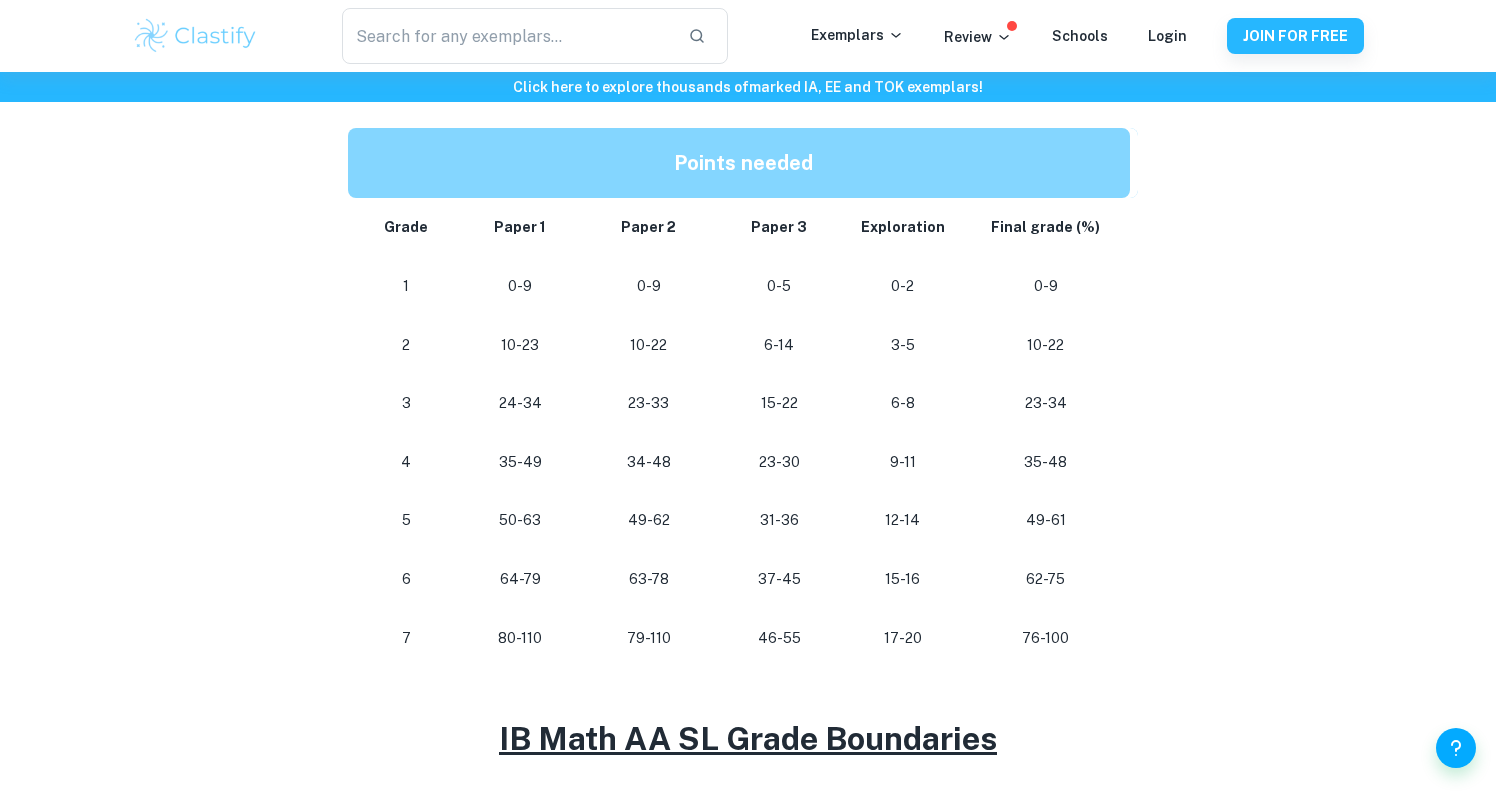 scroll, scrollTop: 1009, scrollLeft: 0, axis: vertical 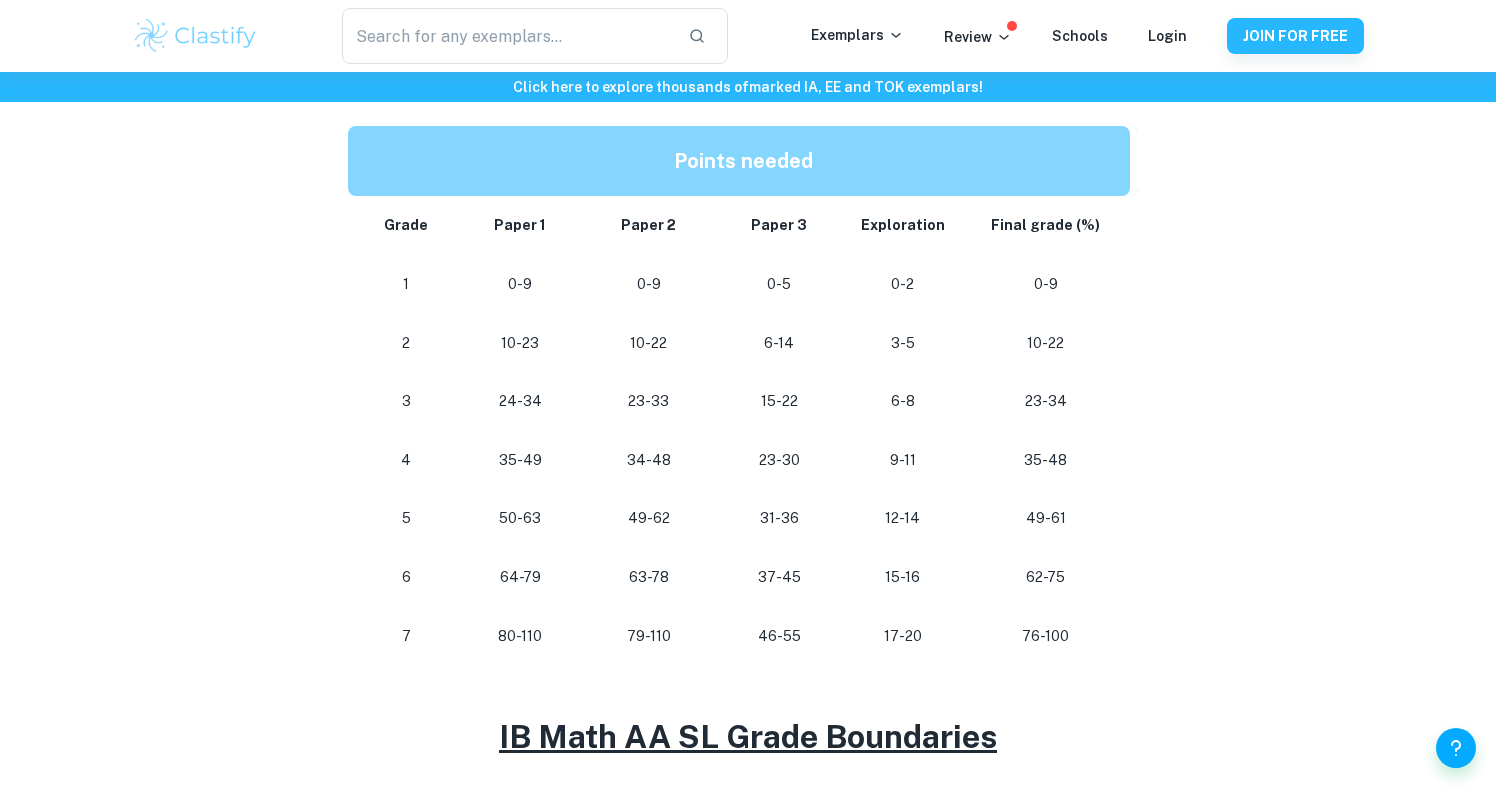 click on "80-110" at bounding box center (520, 636) 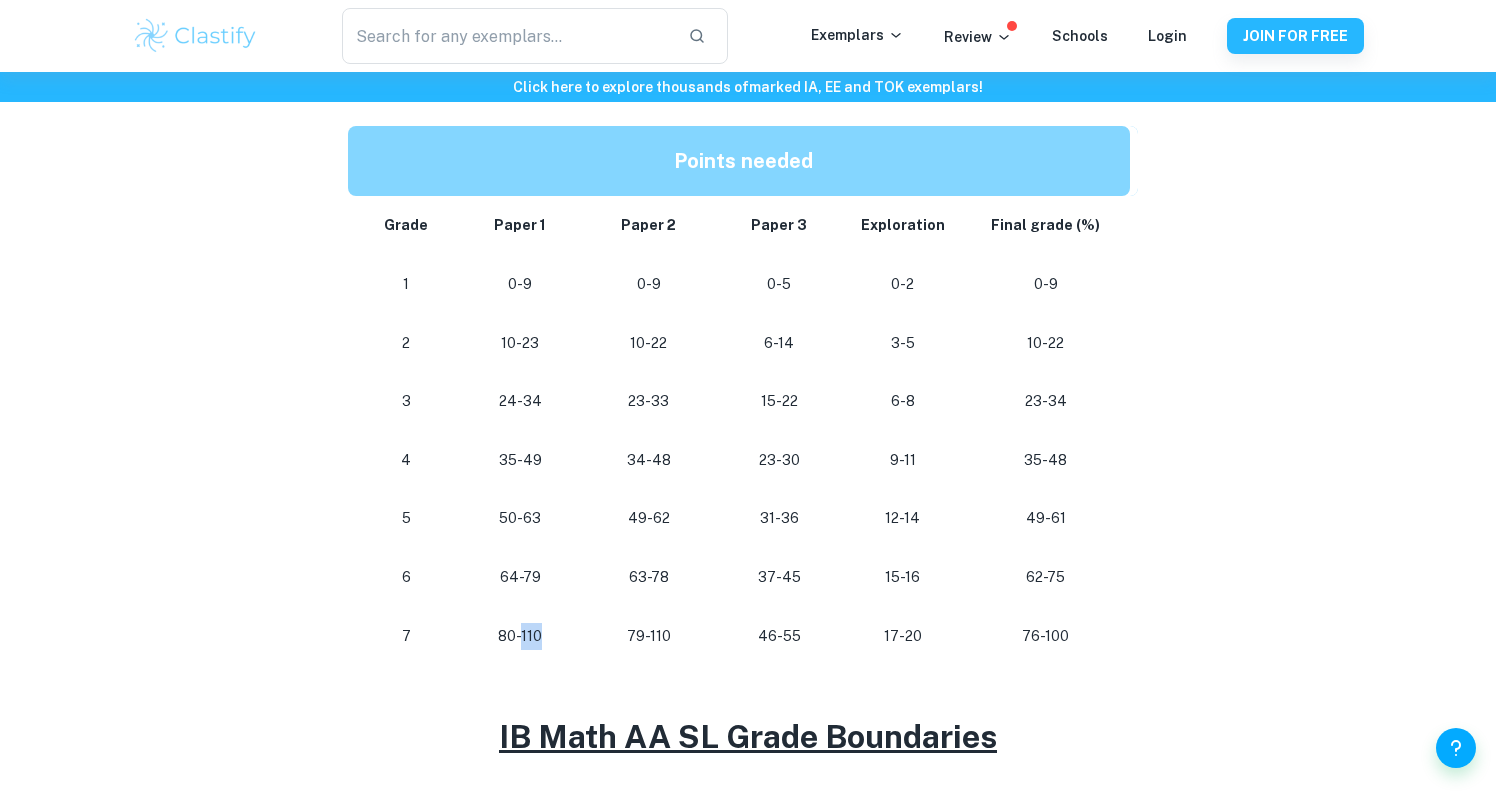 click on "80-110" at bounding box center (520, 636) 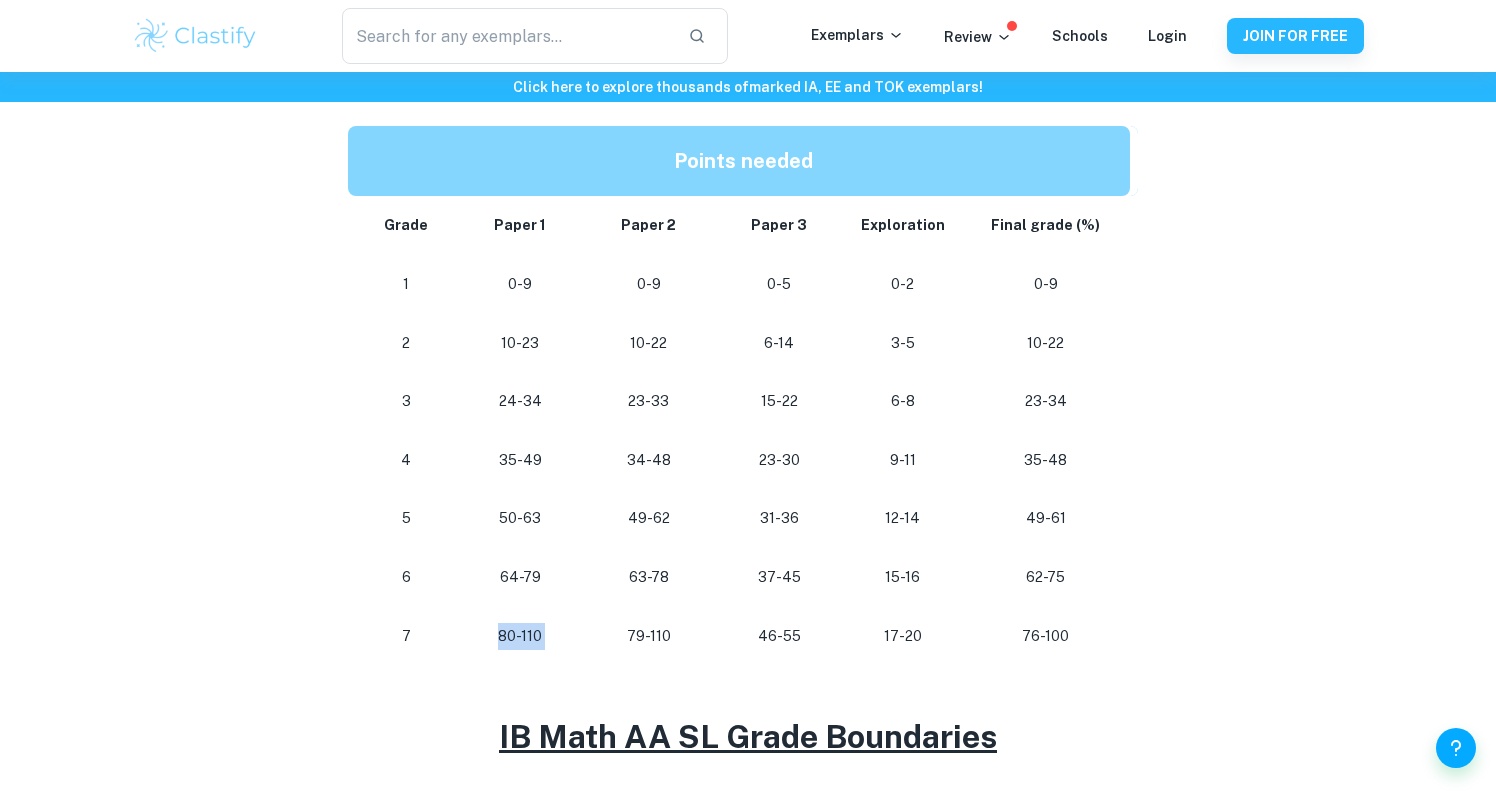 click on "80-110" at bounding box center [520, 636] 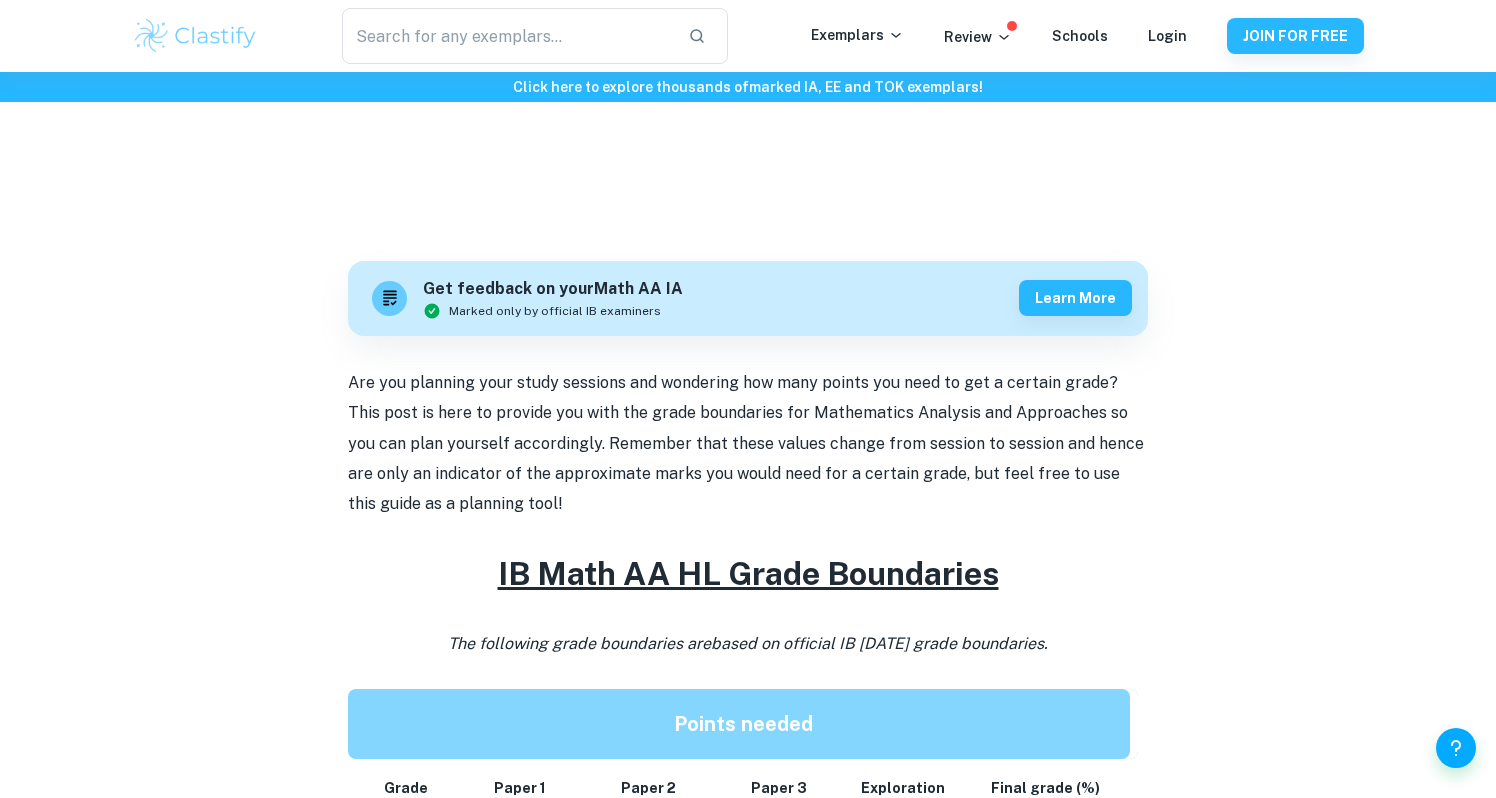 scroll, scrollTop: 445, scrollLeft: 0, axis: vertical 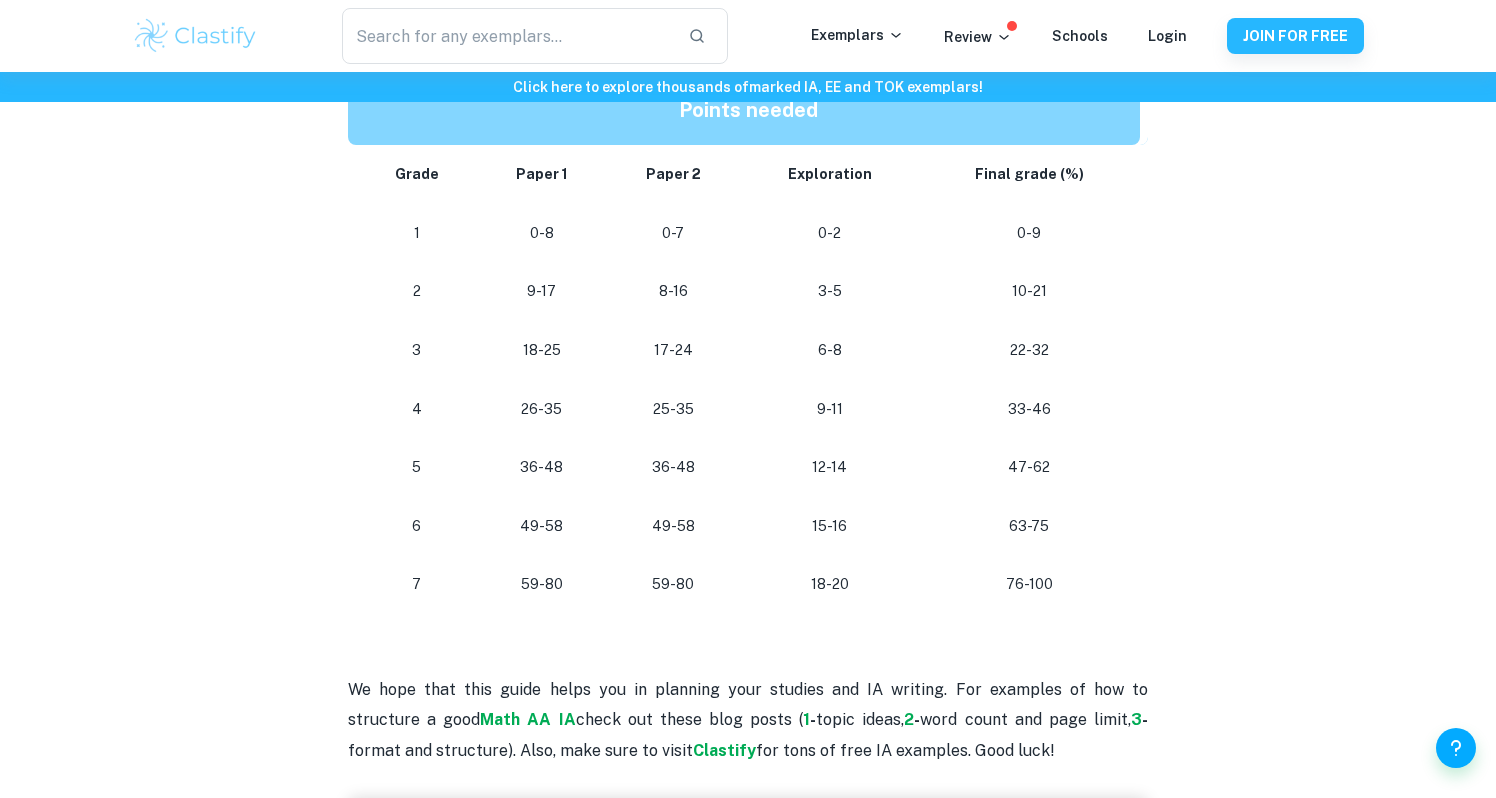 click on "59-80" at bounding box center [541, 584] 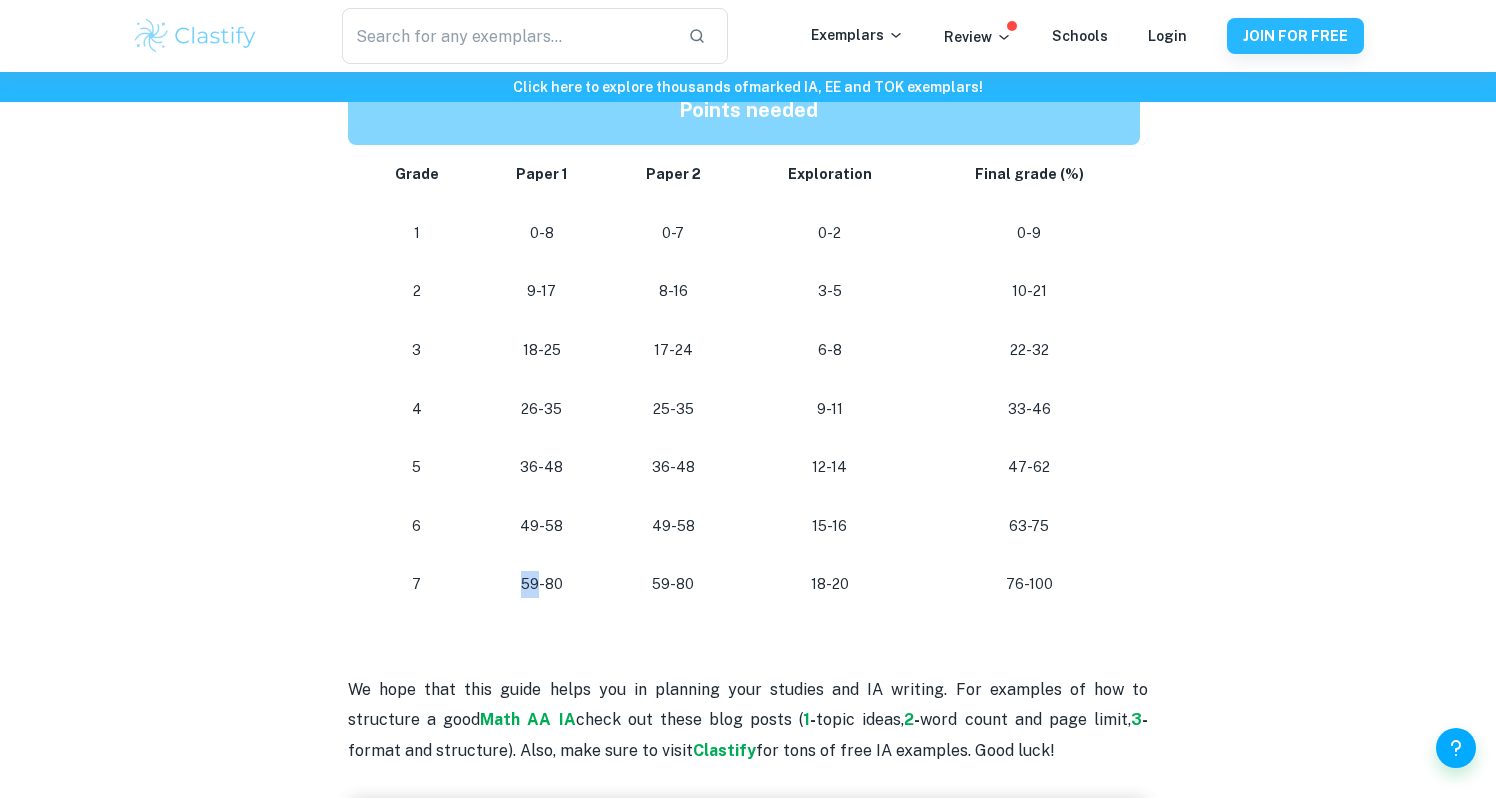 click on "59-80" at bounding box center (541, 584) 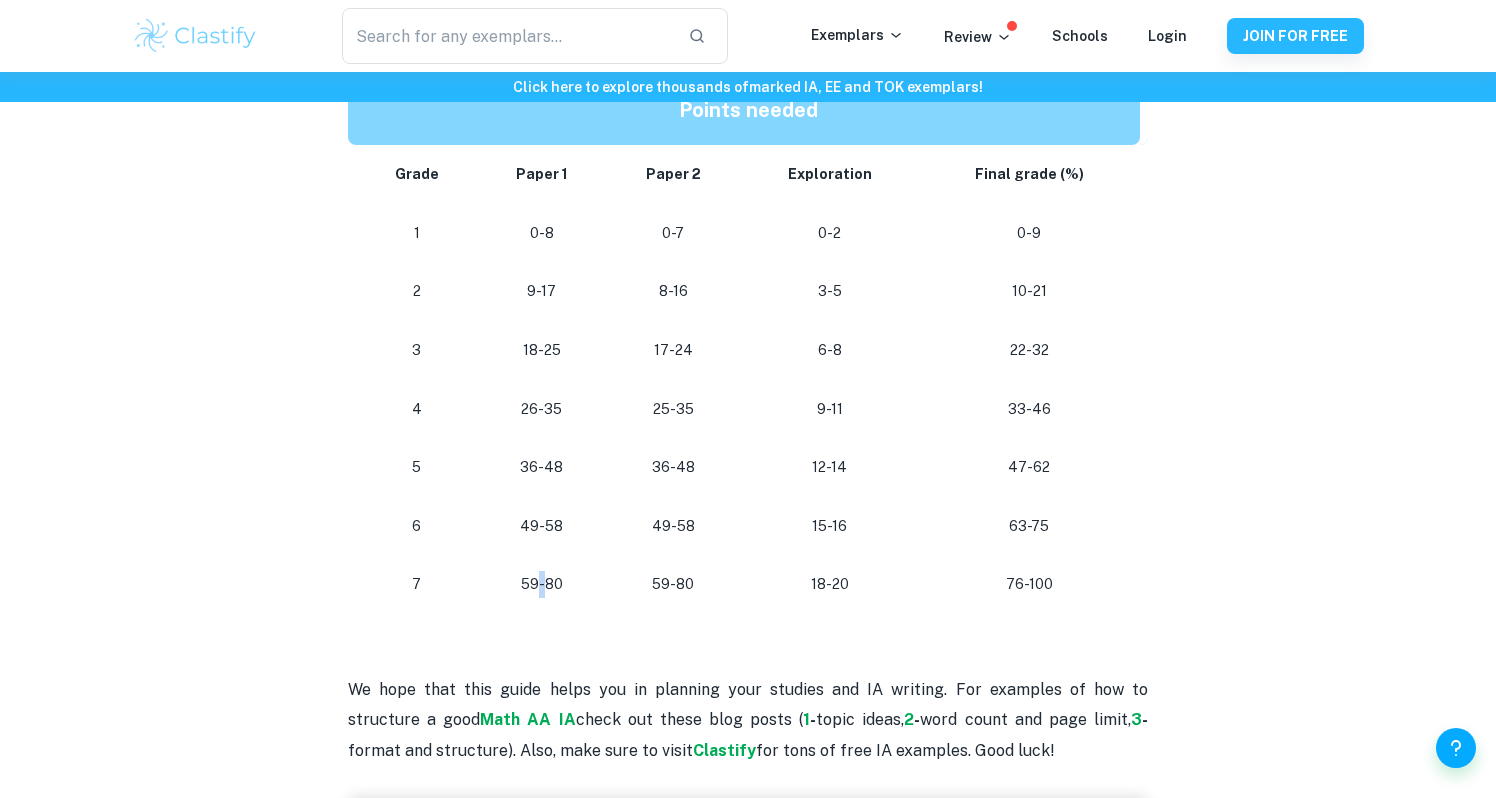 click on "59-80" at bounding box center (541, 584) 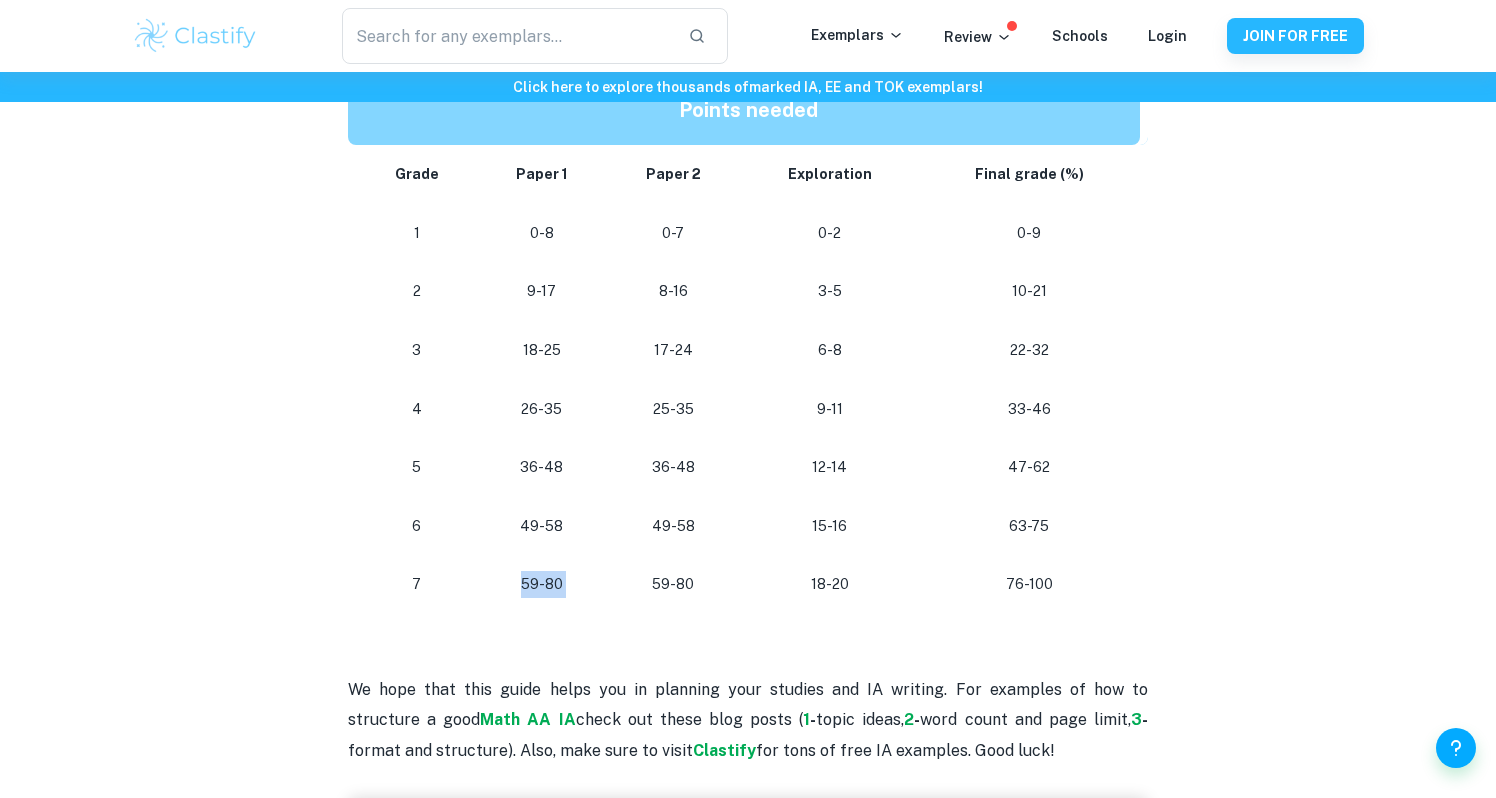 click on "59-80" at bounding box center (541, 584) 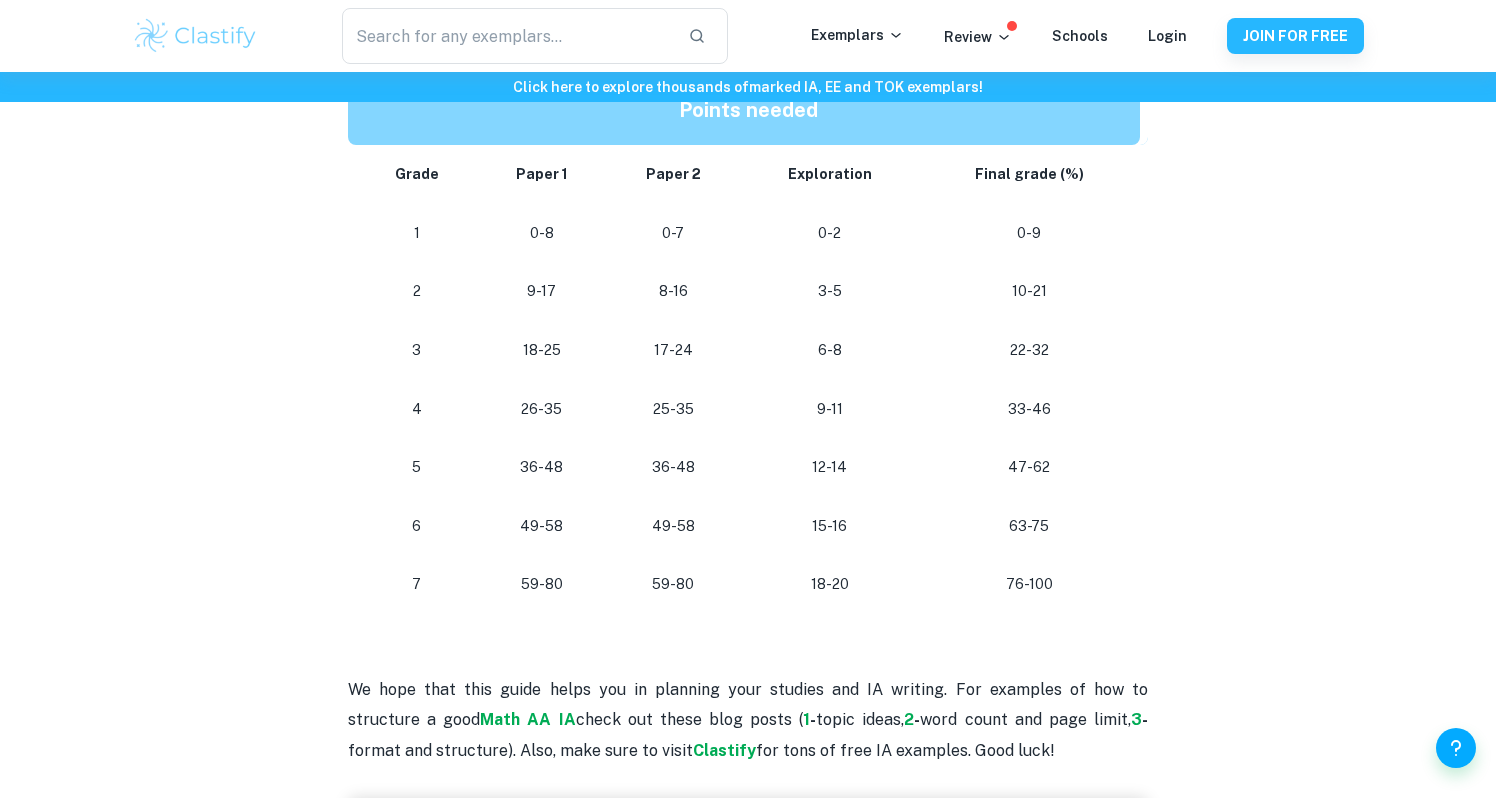 click on "59-80" at bounding box center [673, 584] 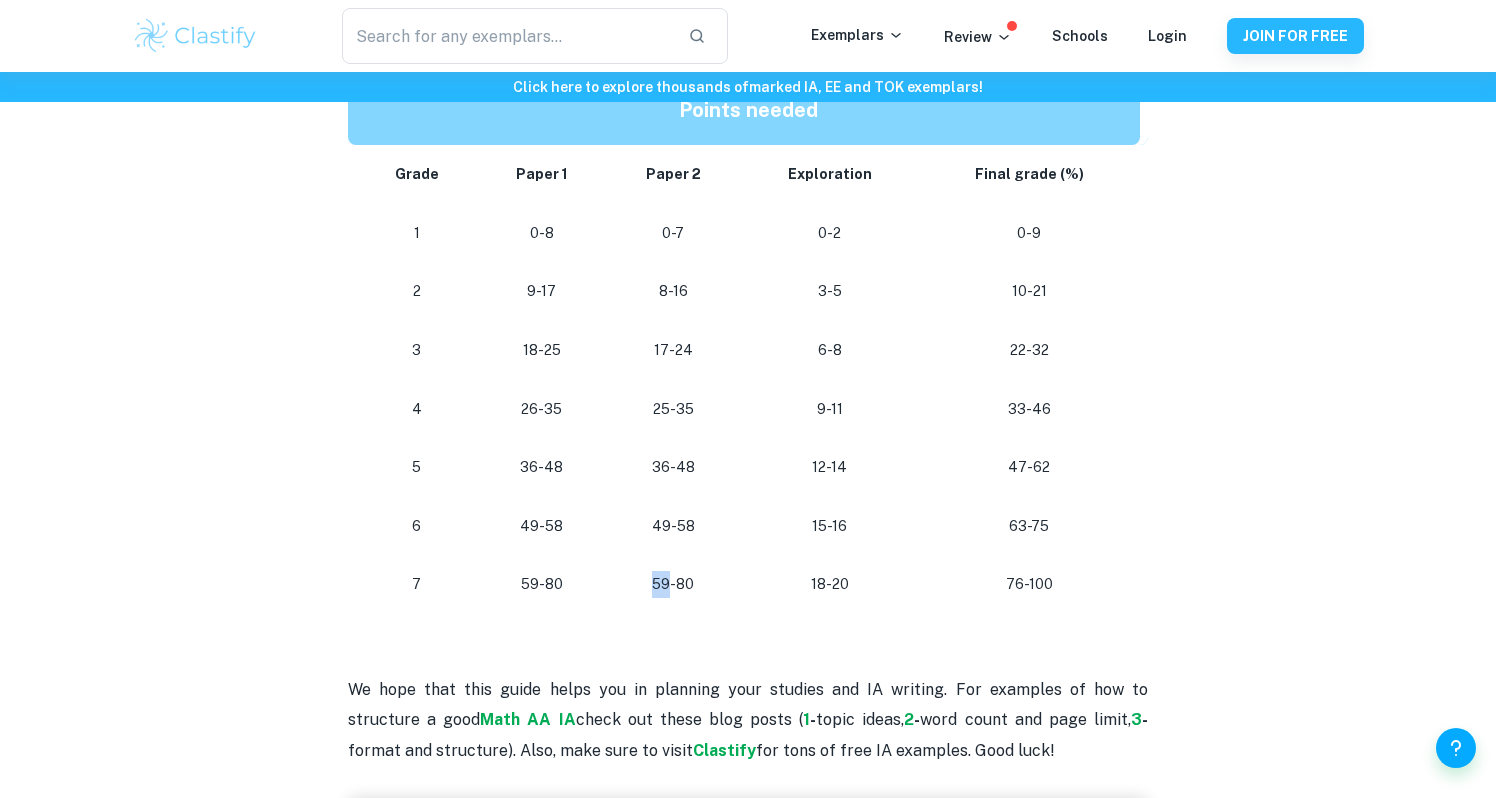 click on "59-80" at bounding box center (673, 584) 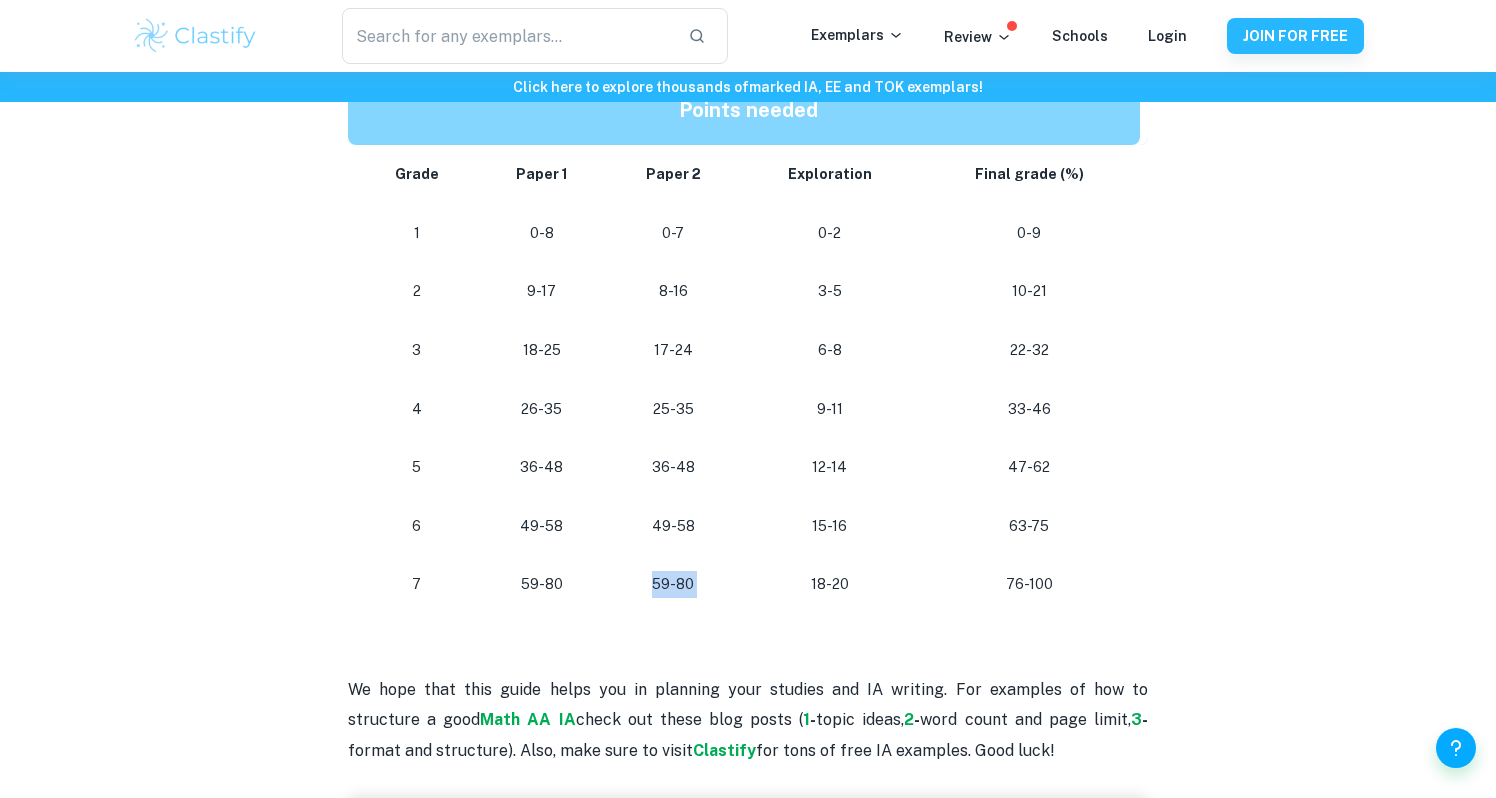 click on "59-80" at bounding box center (673, 584) 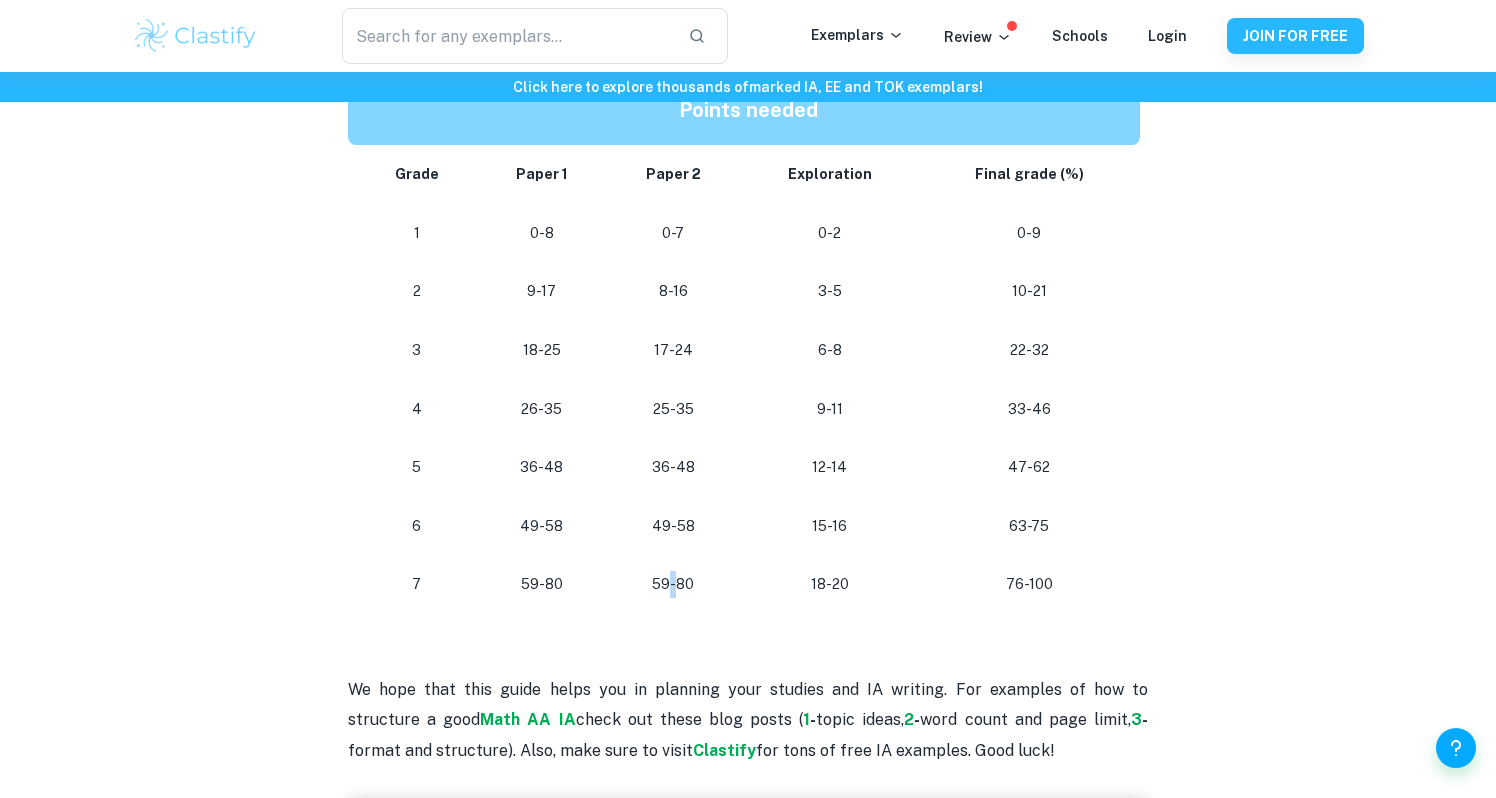 click on "59-80" at bounding box center [673, 584] 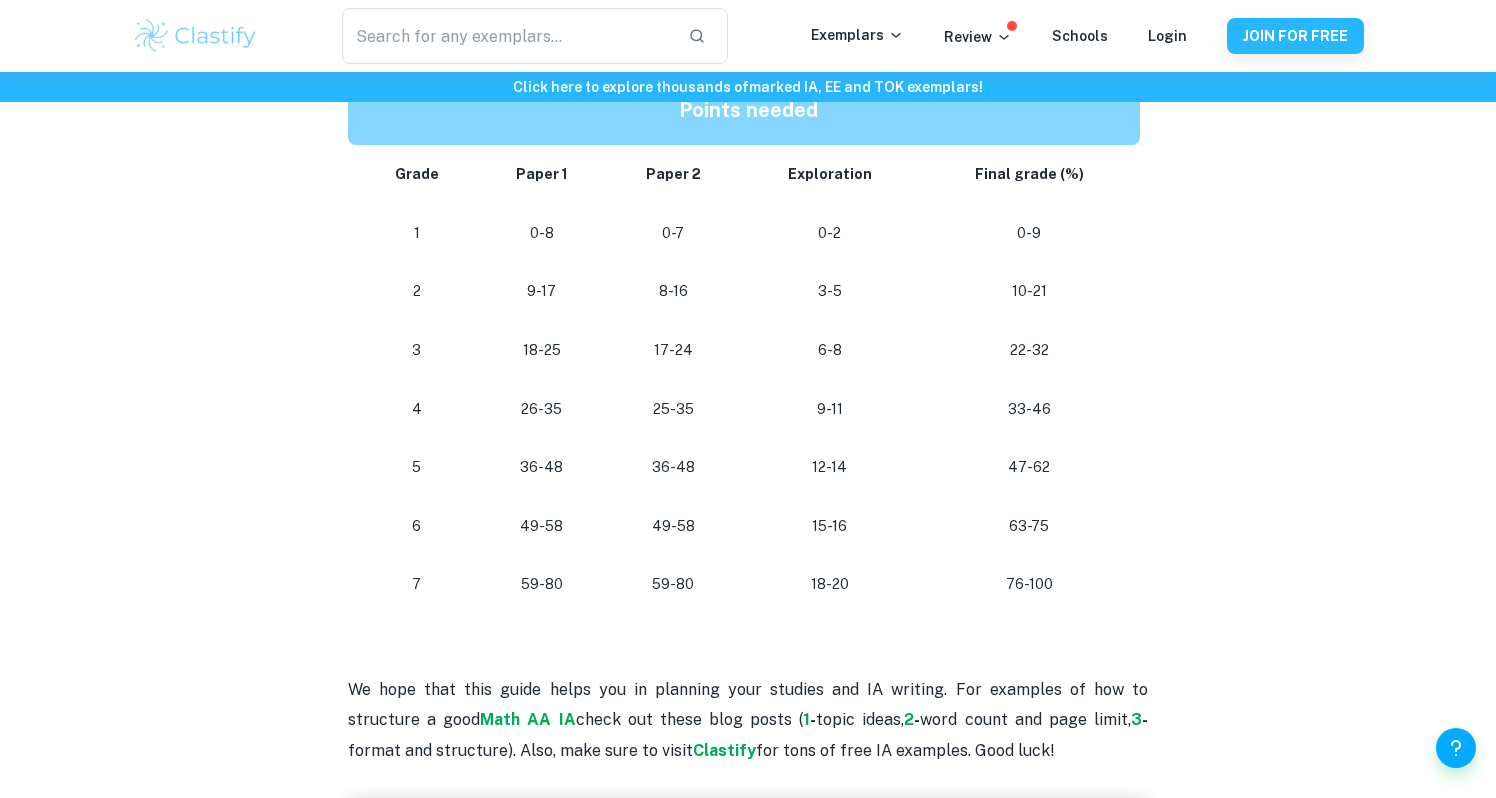 click on "59-80" at bounding box center (673, 584) 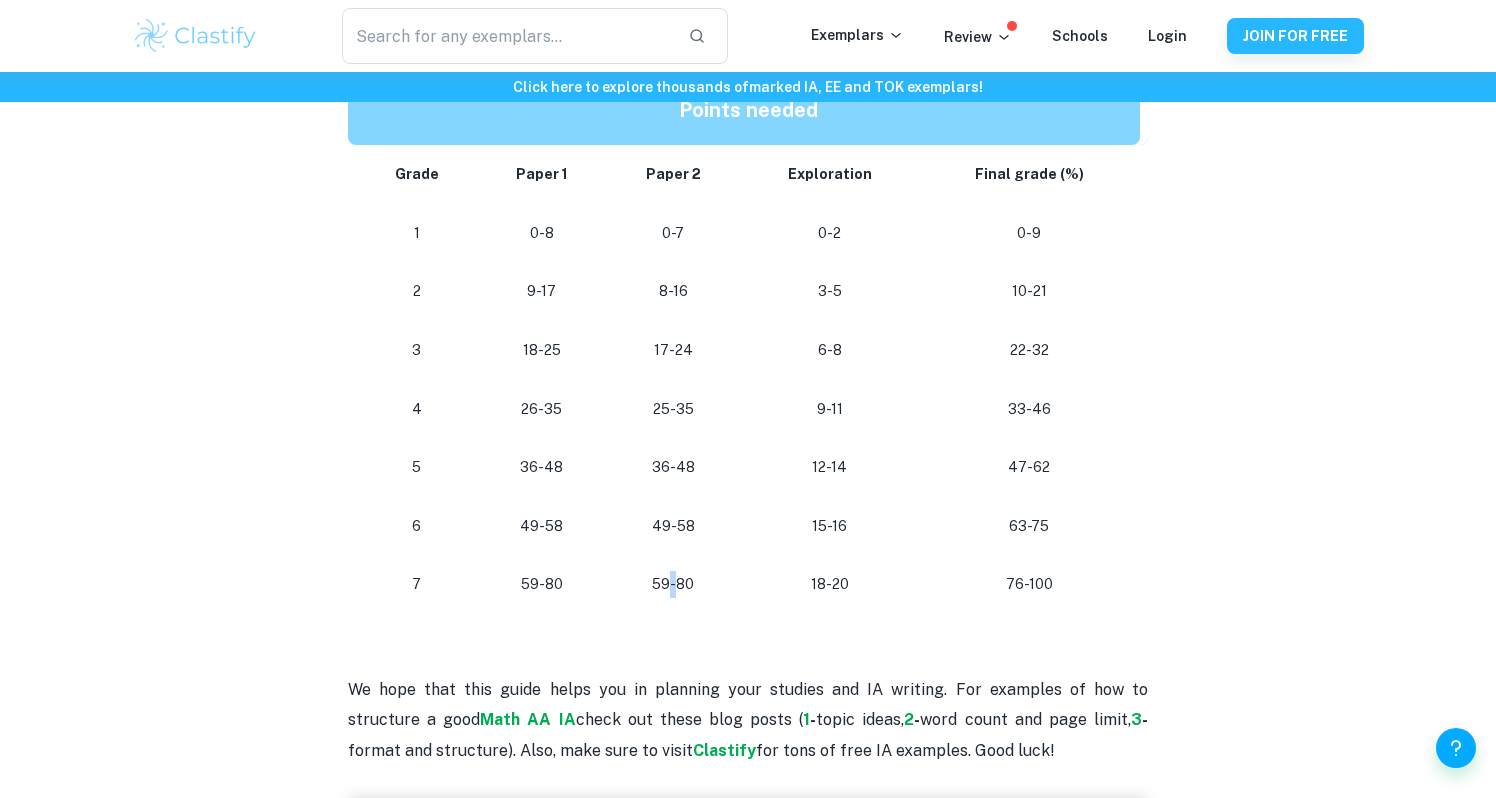 click on "59-80" at bounding box center (673, 584) 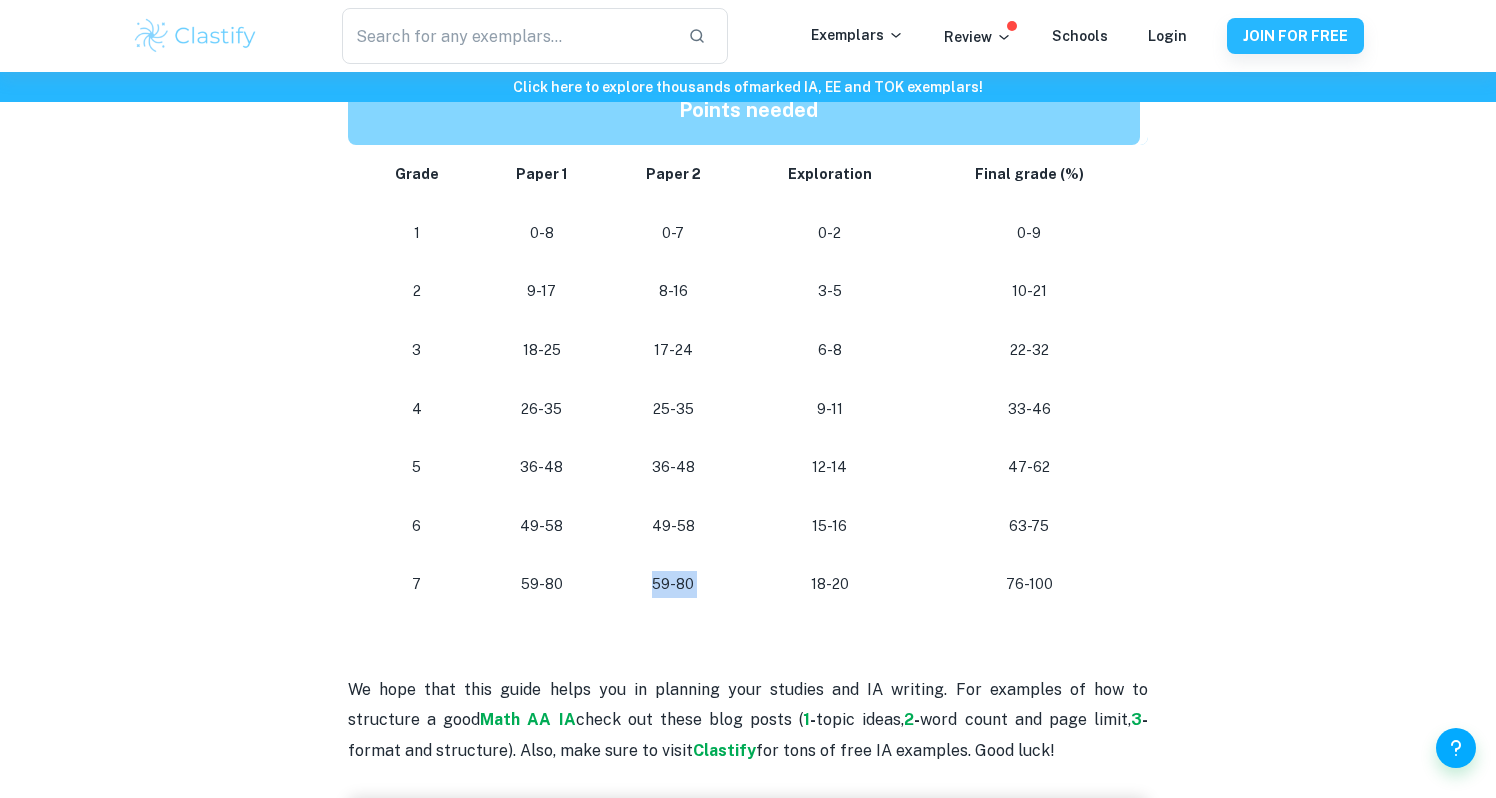 click on "59-80" at bounding box center (673, 584) 